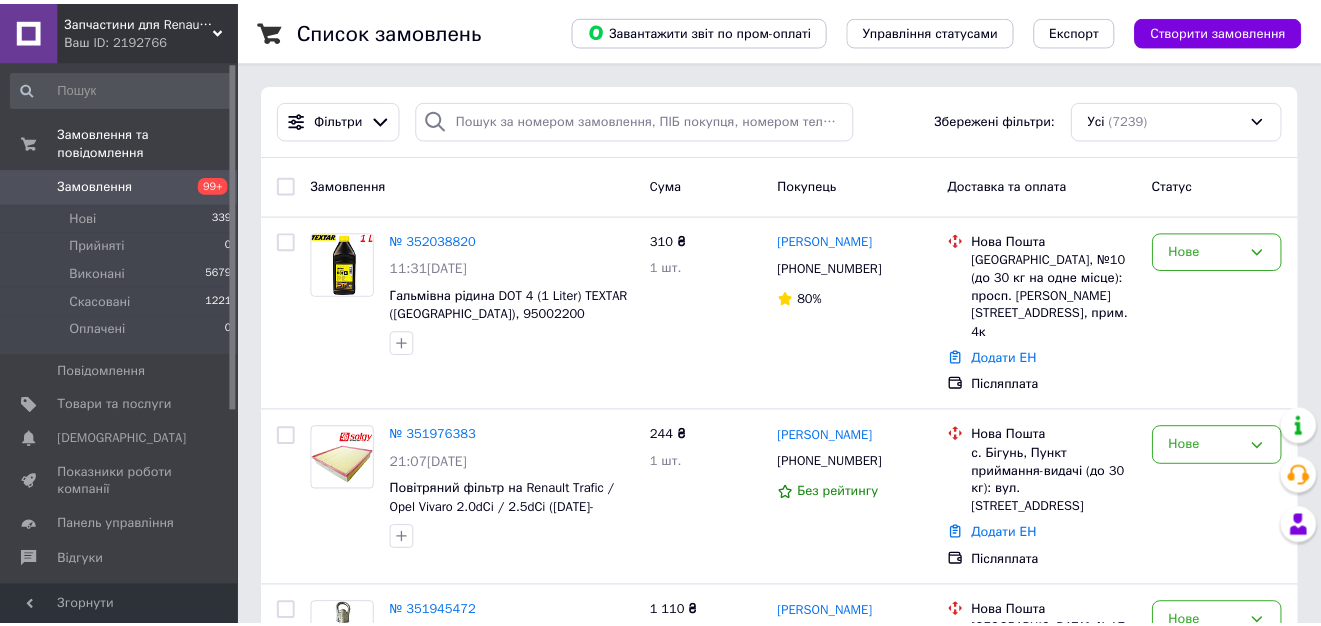 scroll, scrollTop: 0, scrollLeft: 0, axis: both 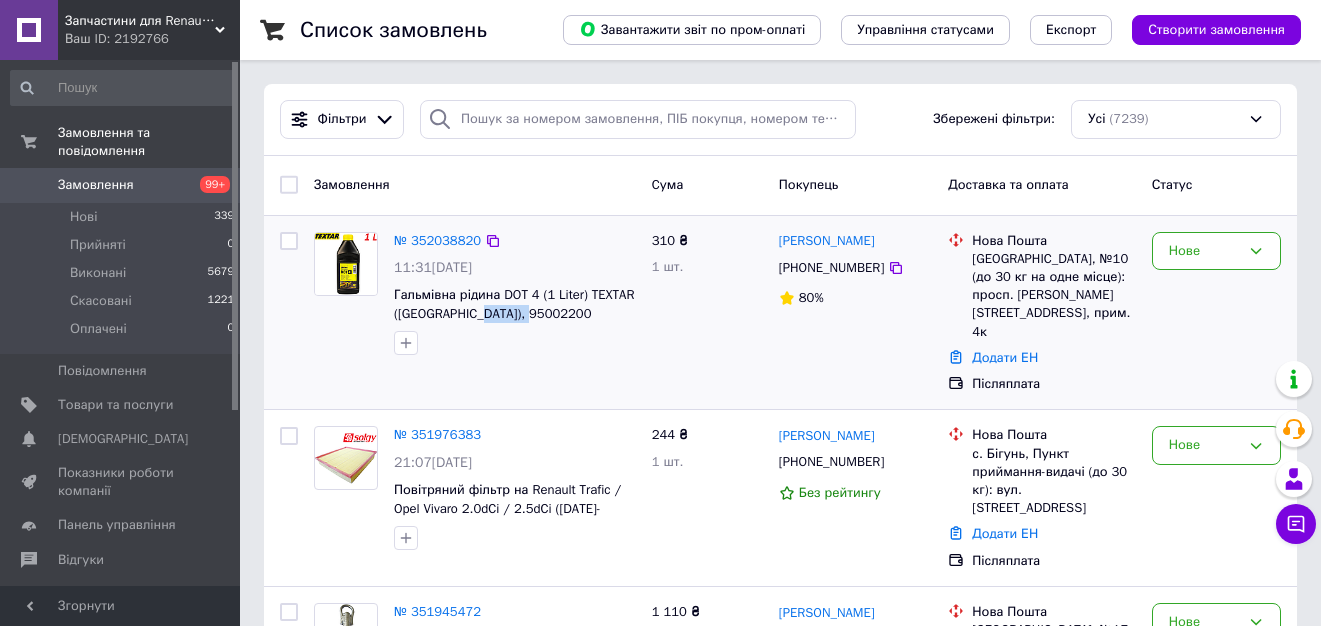 drag, startPoint x: 526, startPoint y: 324, endPoint x: 474, endPoint y: 323, distance: 52.009613 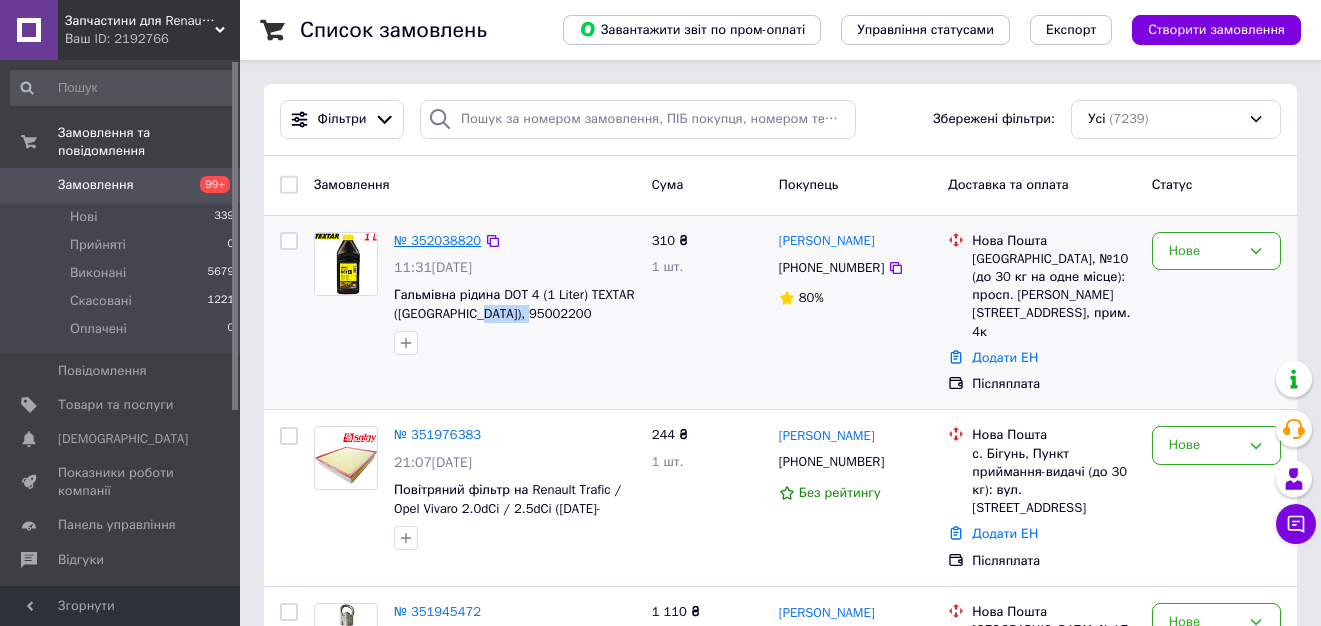 copy on "95002200" 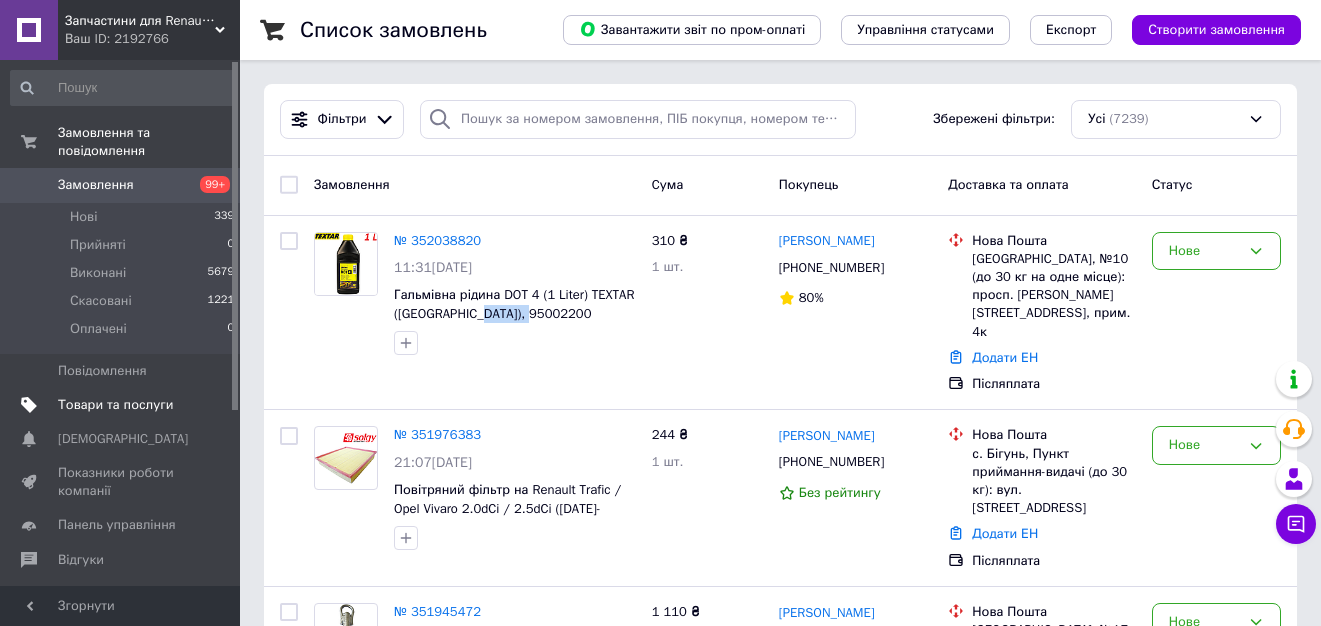 click on "Товари та послуги" at bounding box center (115, 405) 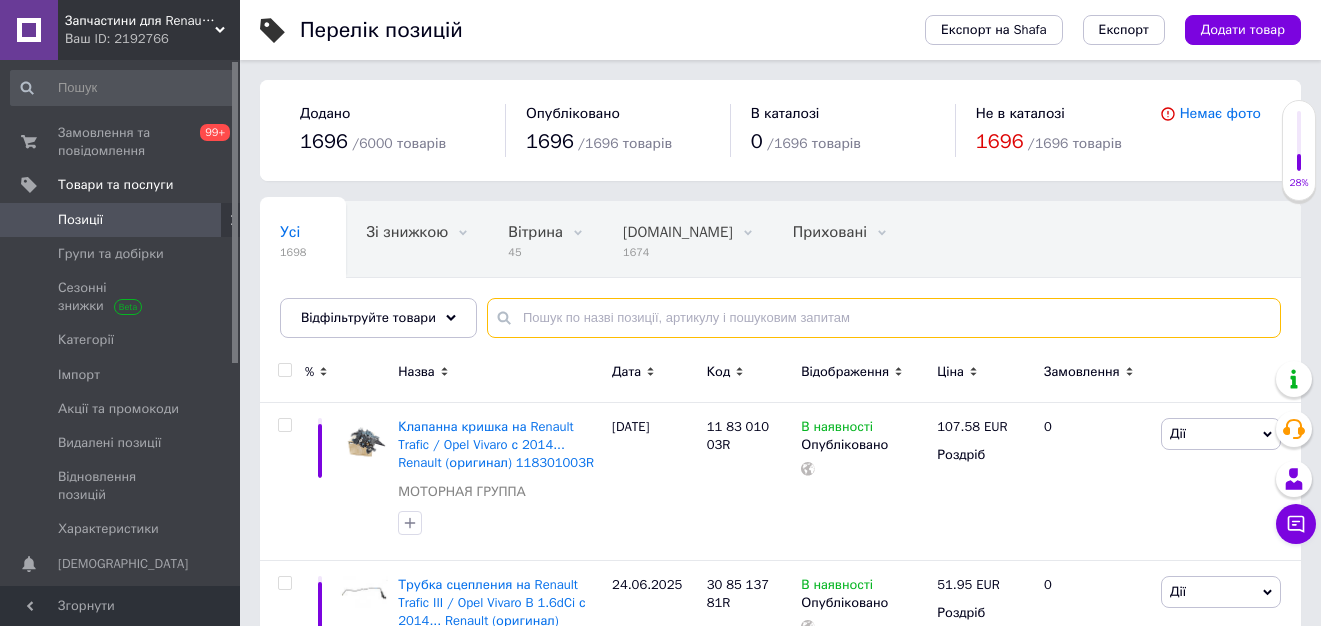 click at bounding box center (884, 318) 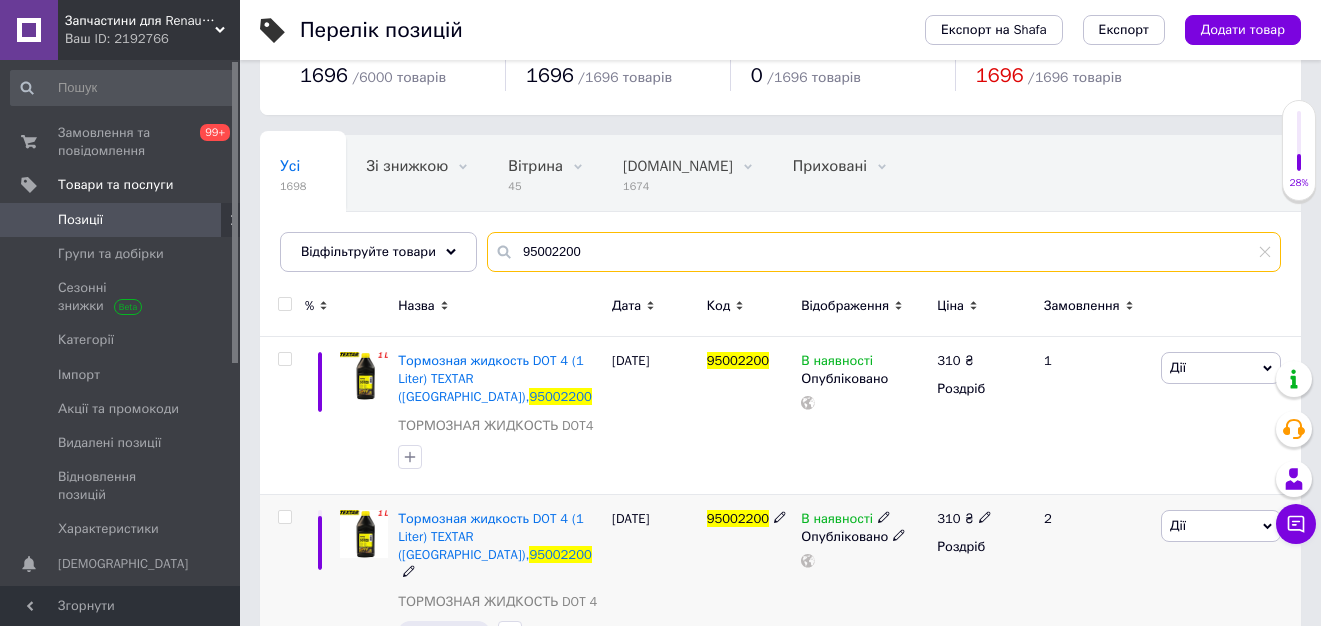 scroll, scrollTop: 100, scrollLeft: 0, axis: vertical 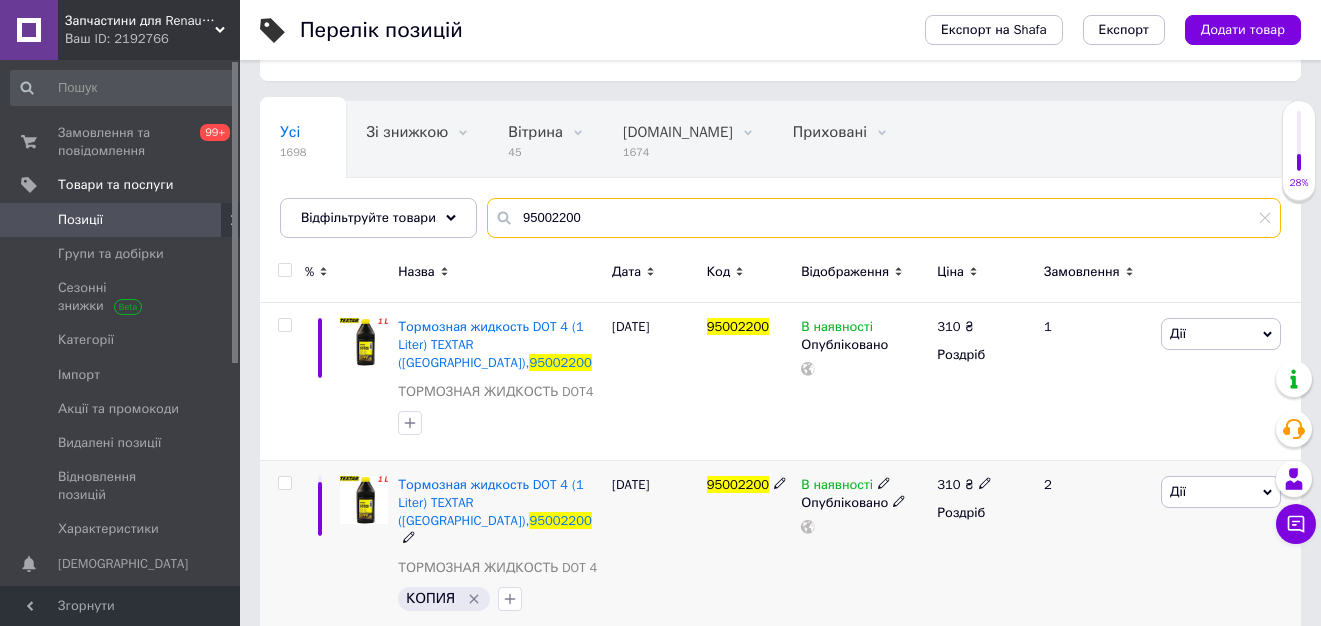 type on "95002200" 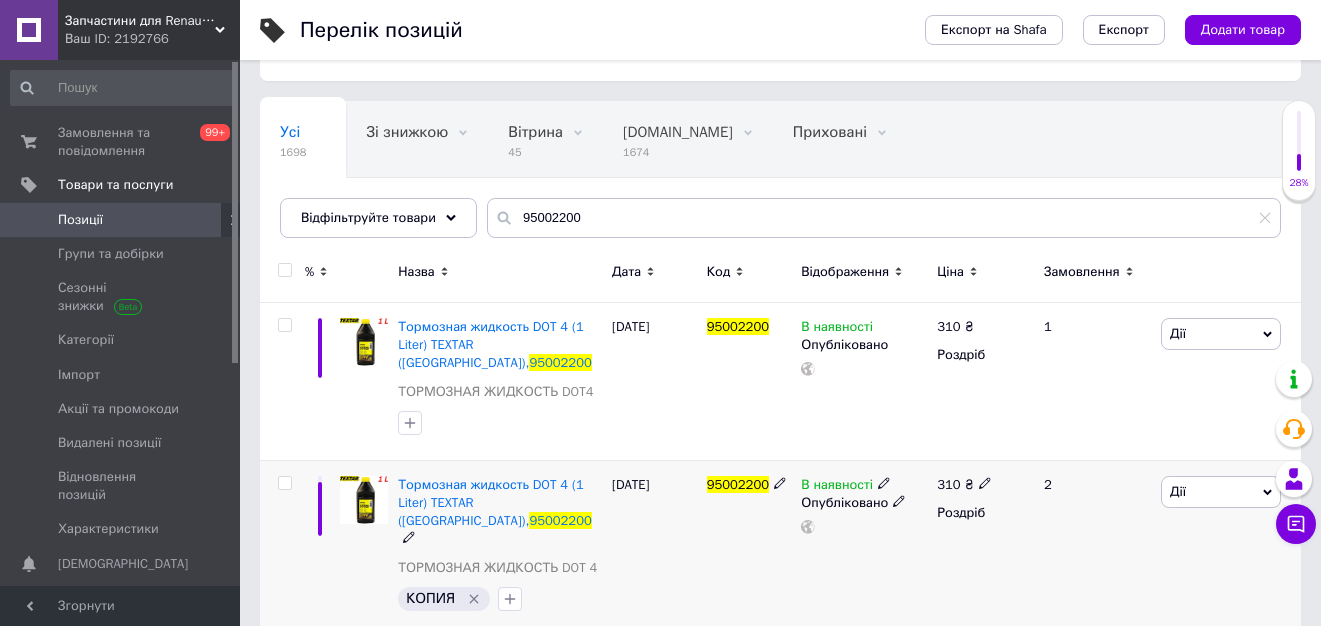 click 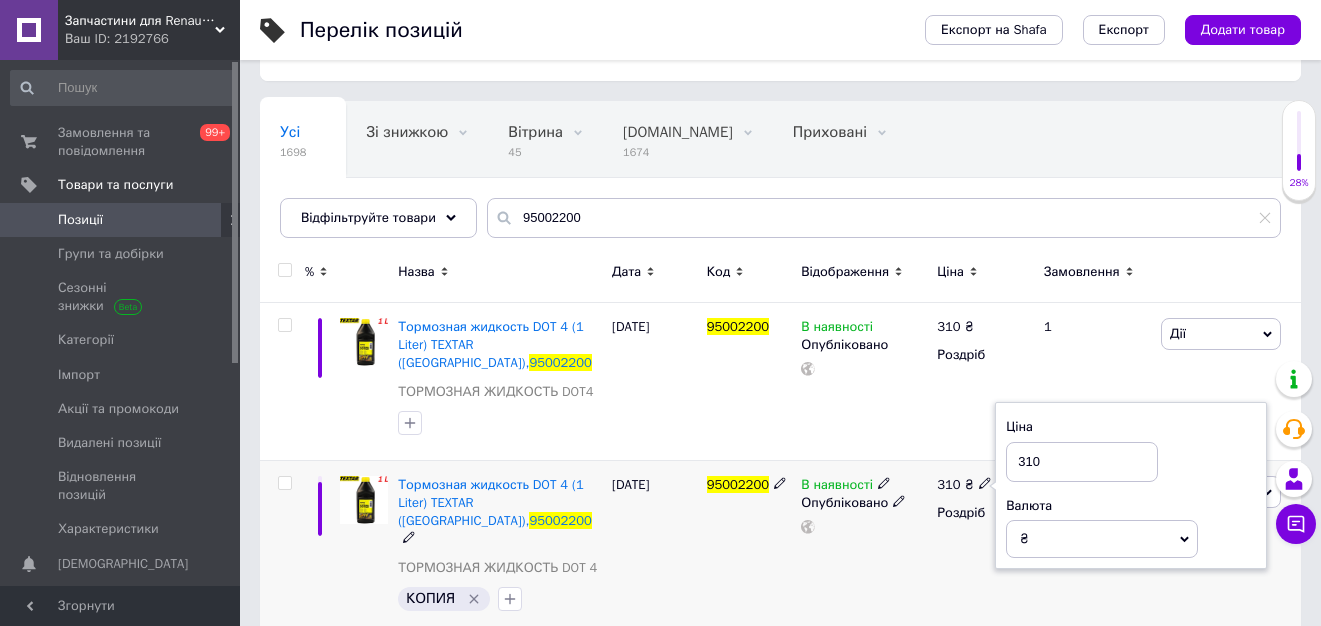 drag, startPoint x: 1032, startPoint y: 468, endPoint x: 1015, endPoint y: 469, distance: 17.029387 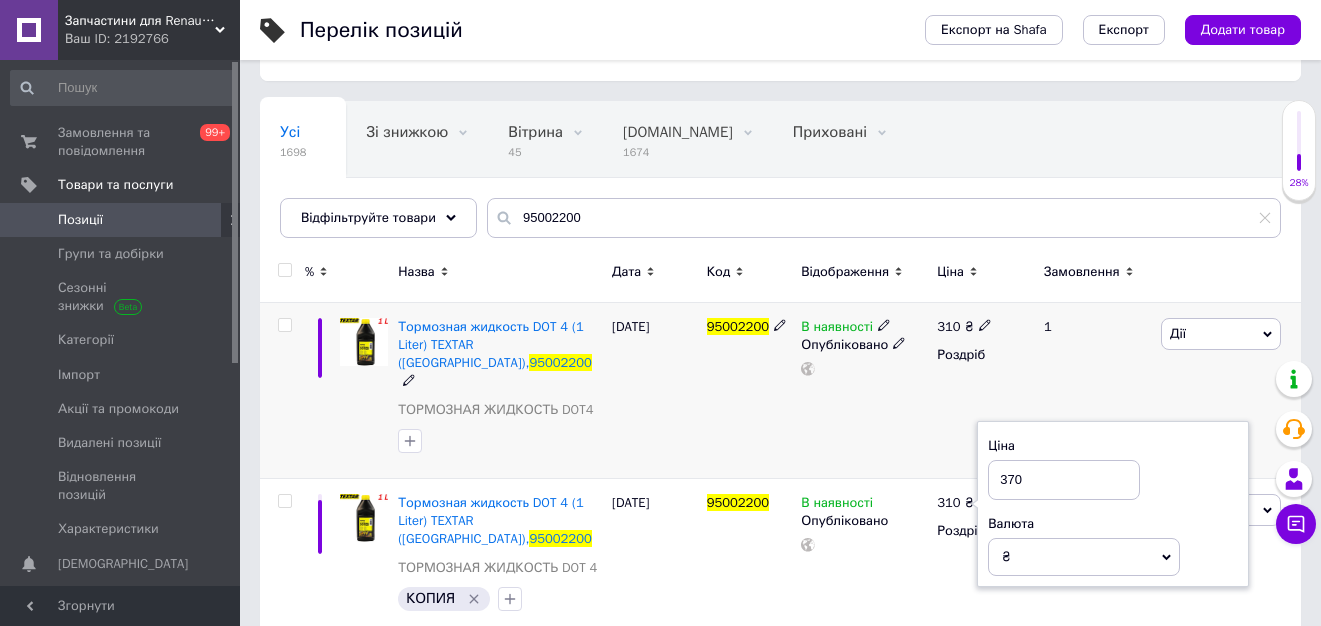 type on "370" 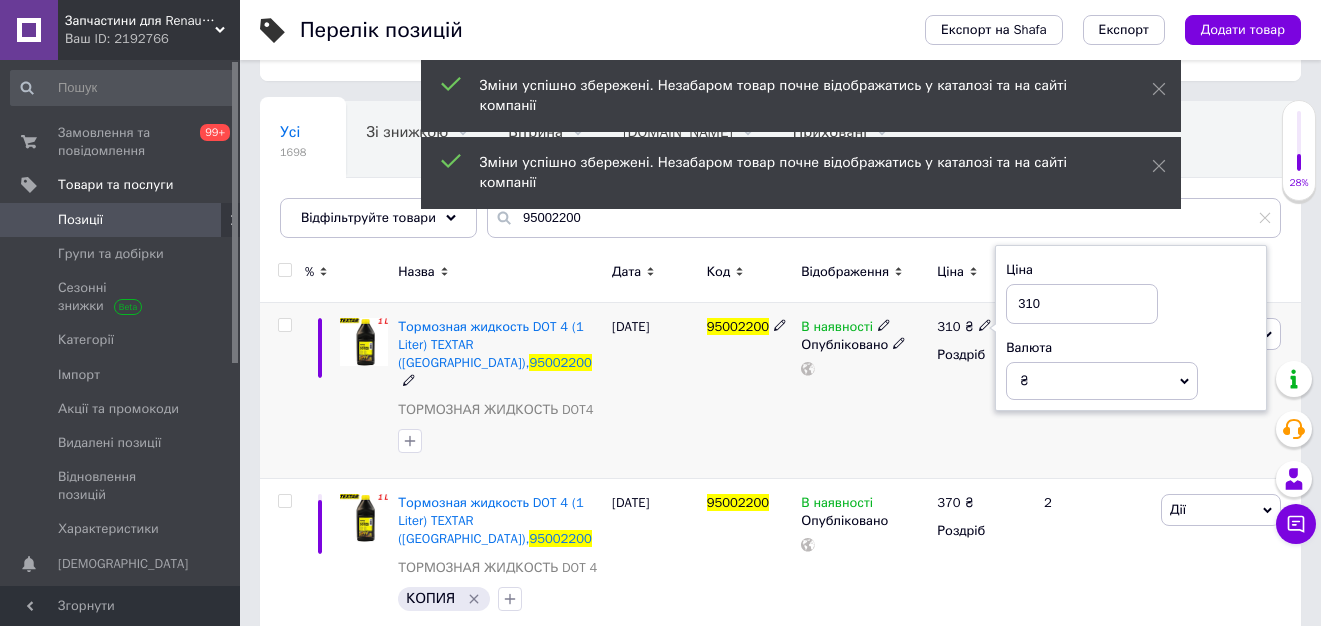 drag, startPoint x: 1055, startPoint y: 310, endPoint x: 994, endPoint y: 309, distance: 61.008198 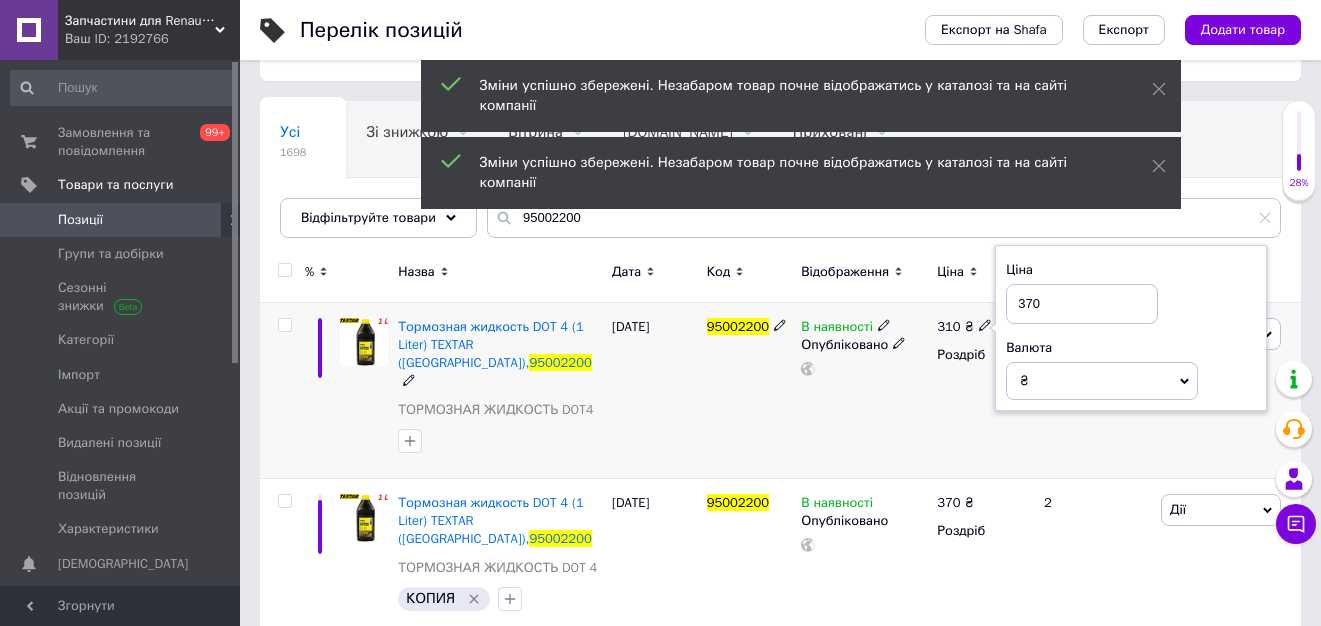 type on "370" 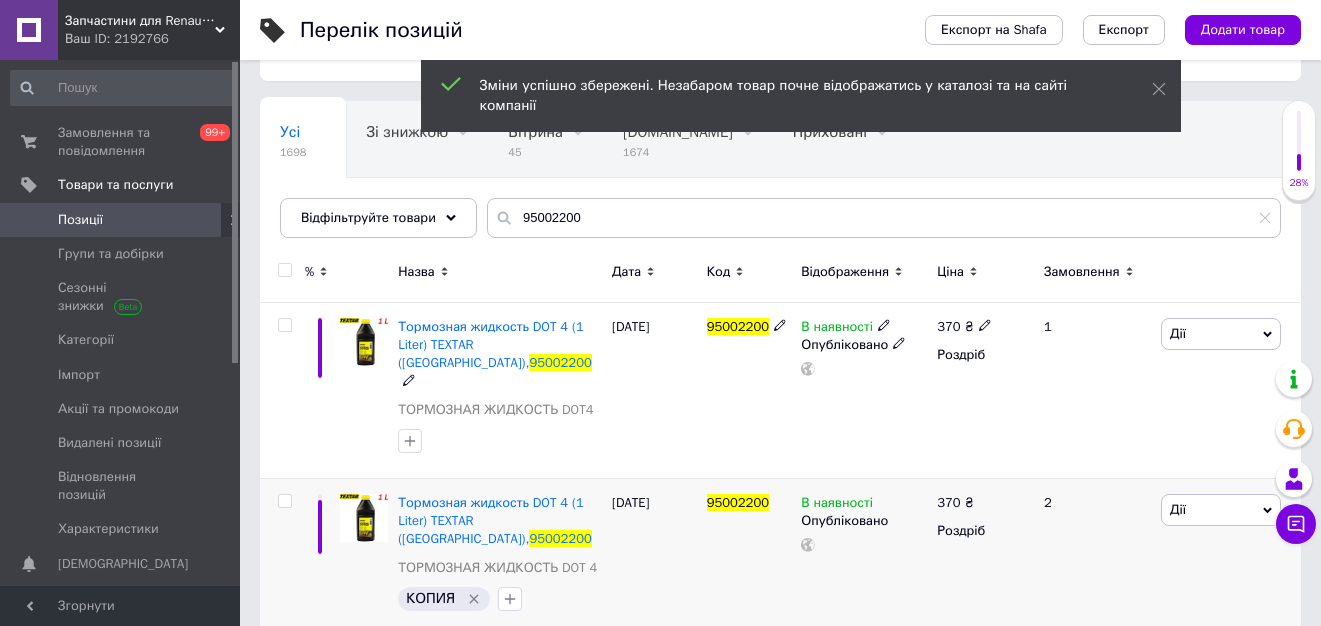 scroll, scrollTop: 112, scrollLeft: 0, axis: vertical 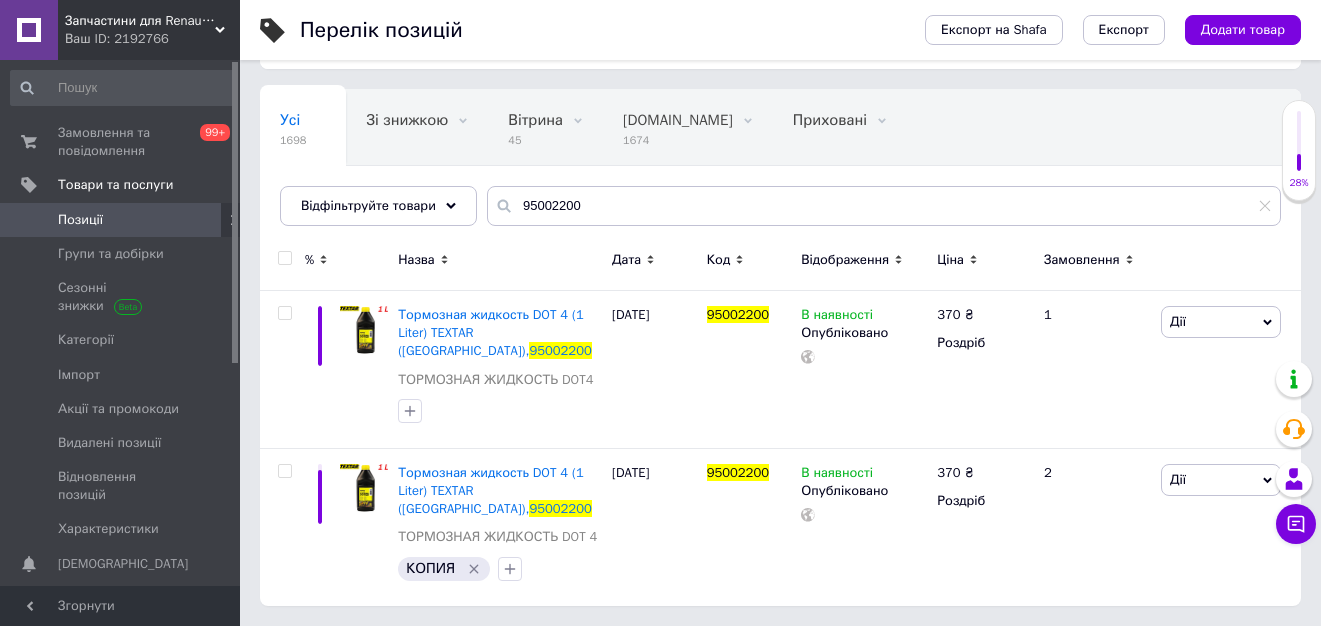 click on "Позиції" at bounding box center (121, 220) 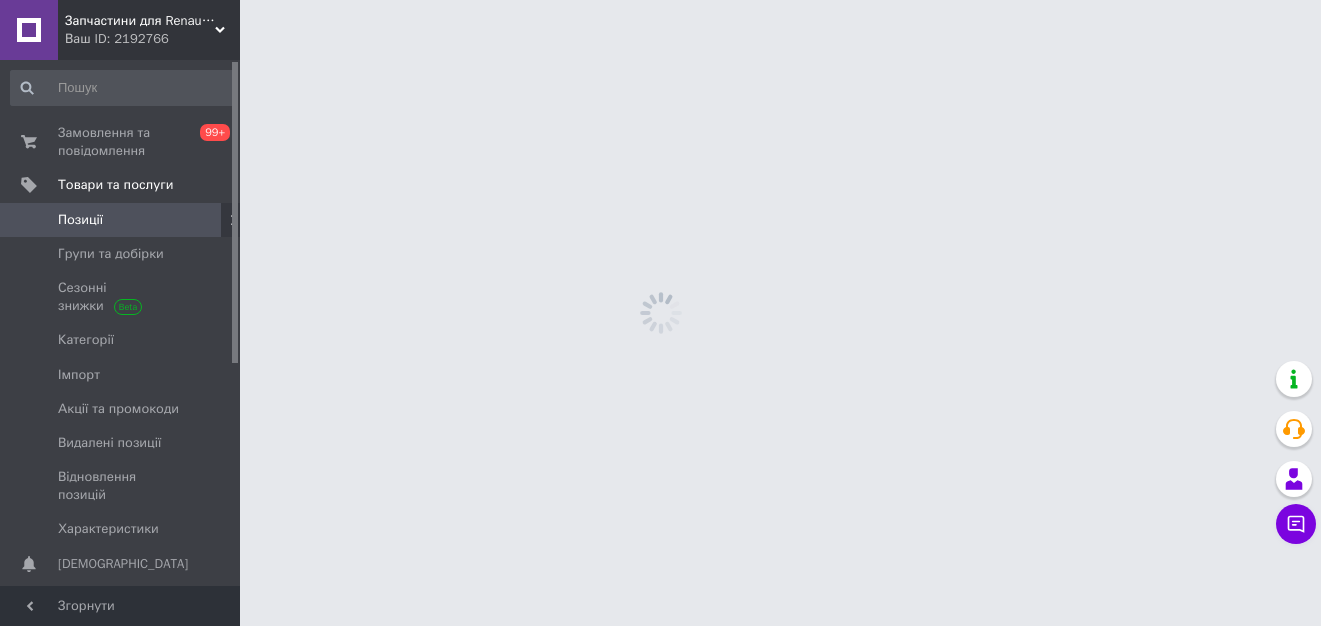 scroll, scrollTop: 0, scrollLeft: 0, axis: both 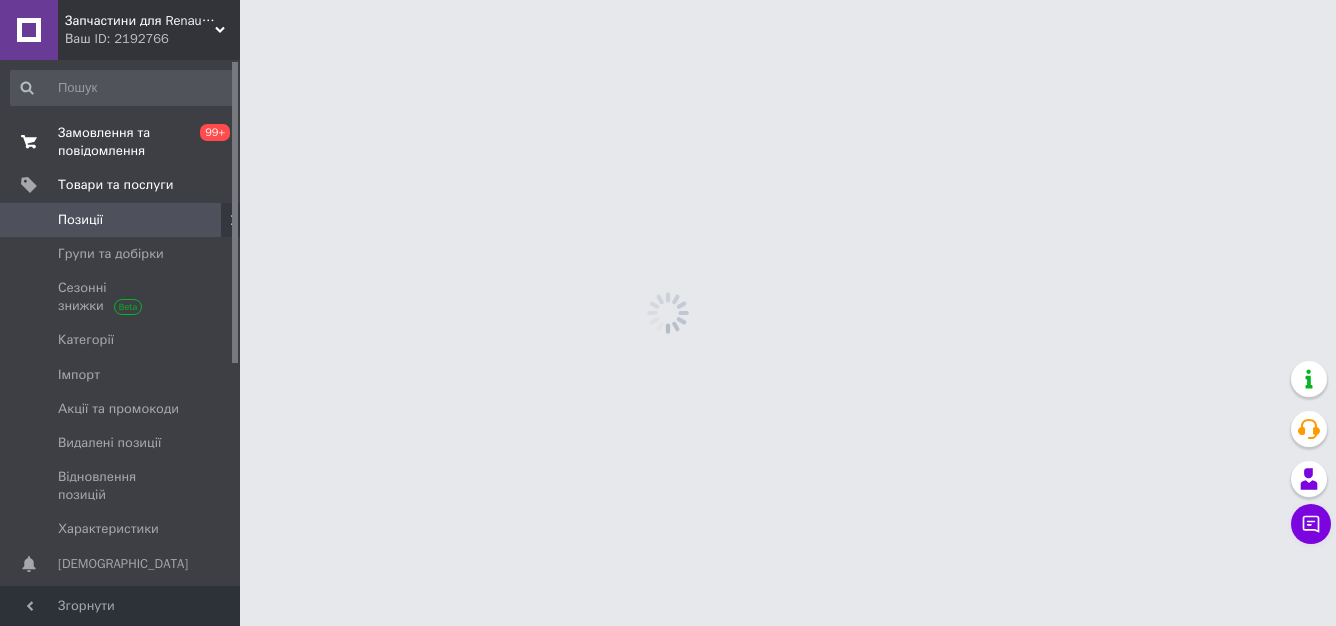 click on "Замовлення та повідомлення" at bounding box center (121, 142) 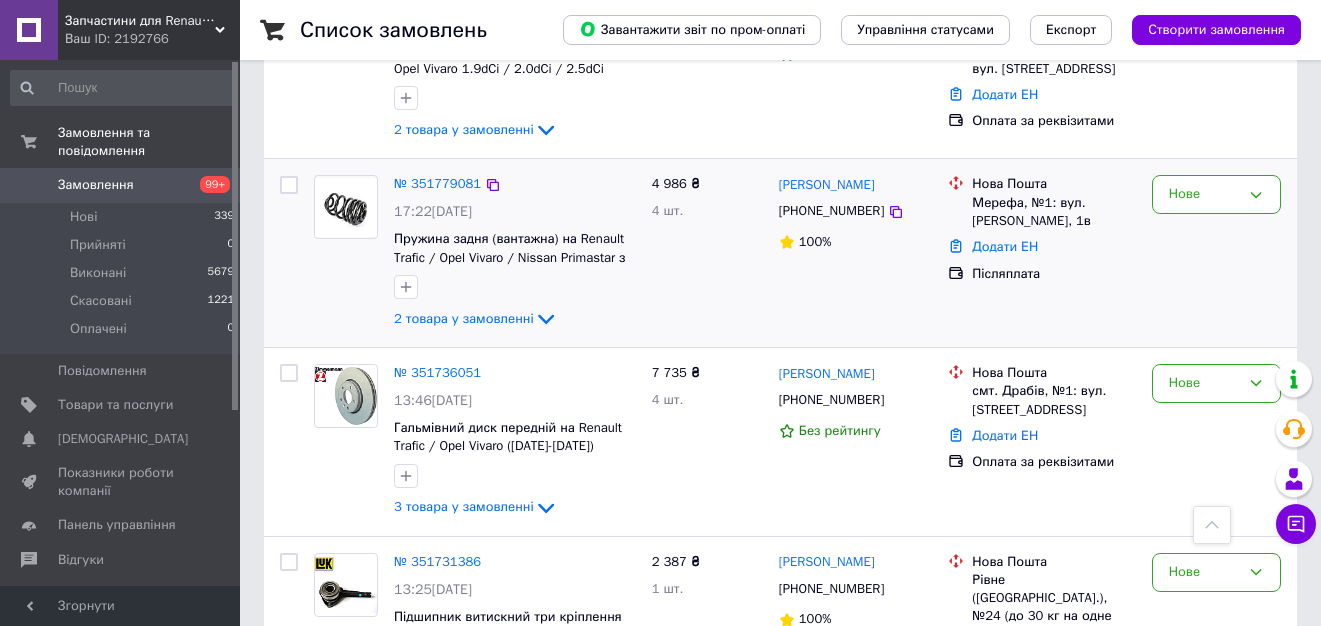 scroll, scrollTop: 1200, scrollLeft: 0, axis: vertical 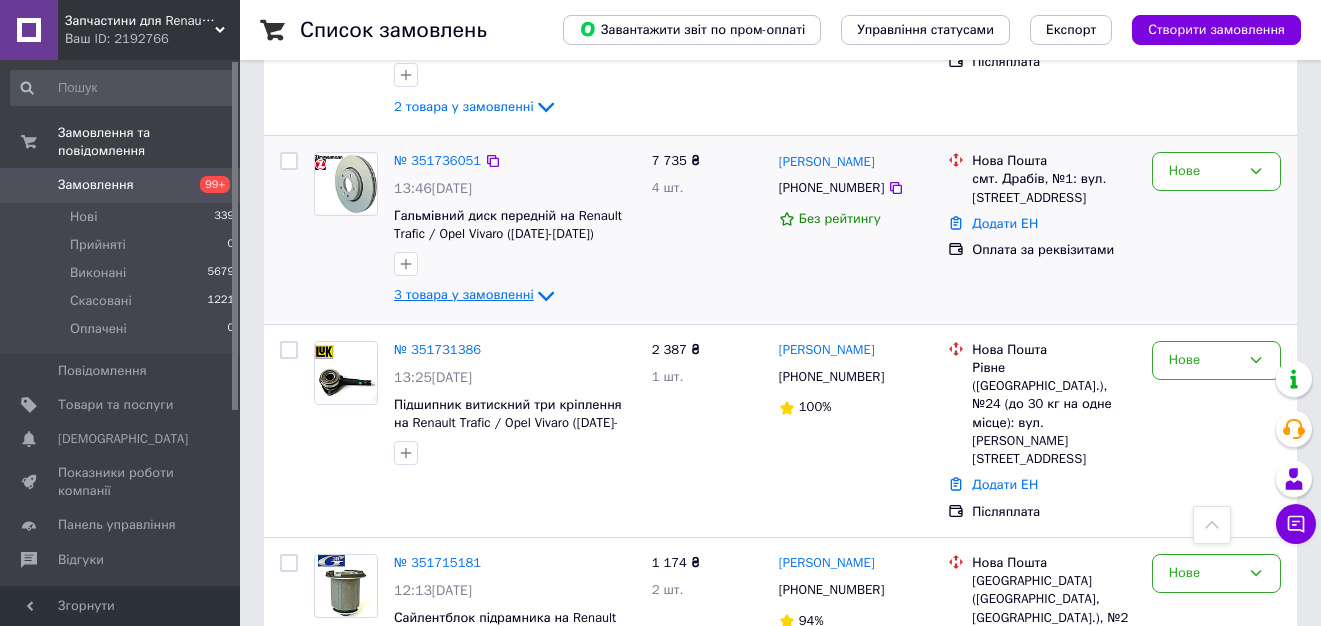 click on "3 товара у замовленні" at bounding box center (464, 295) 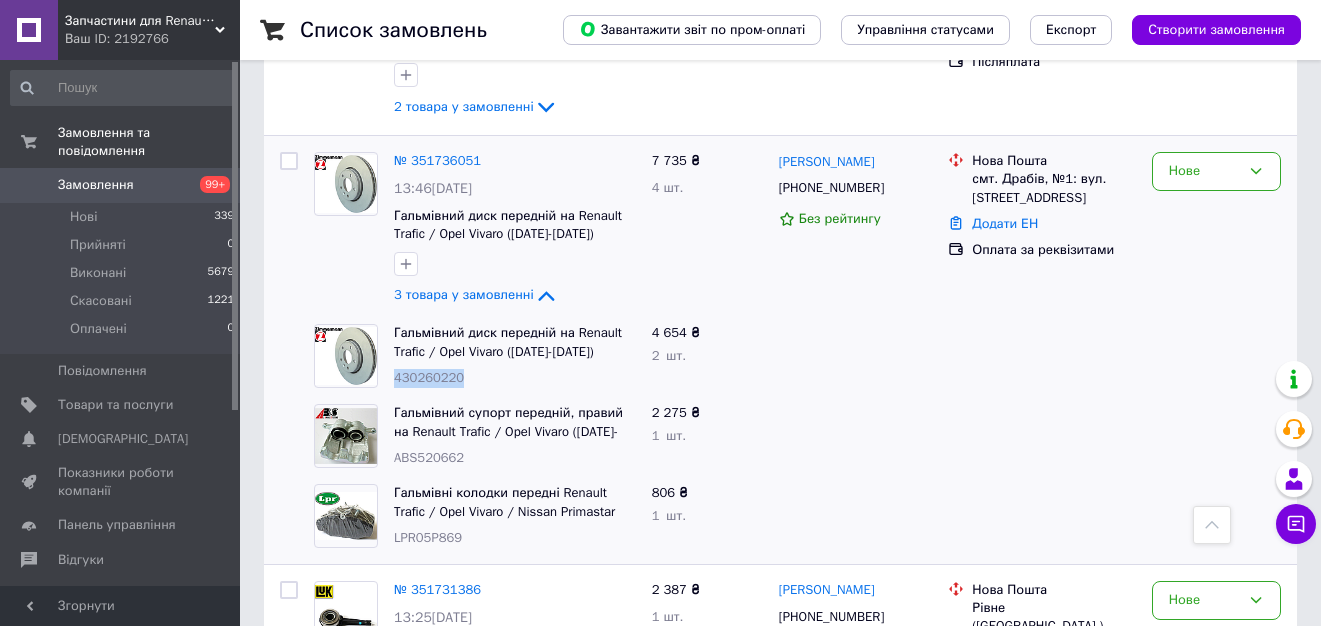 drag, startPoint x: 475, startPoint y: 312, endPoint x: 391, endPoint y: 302, distance: 84.59315 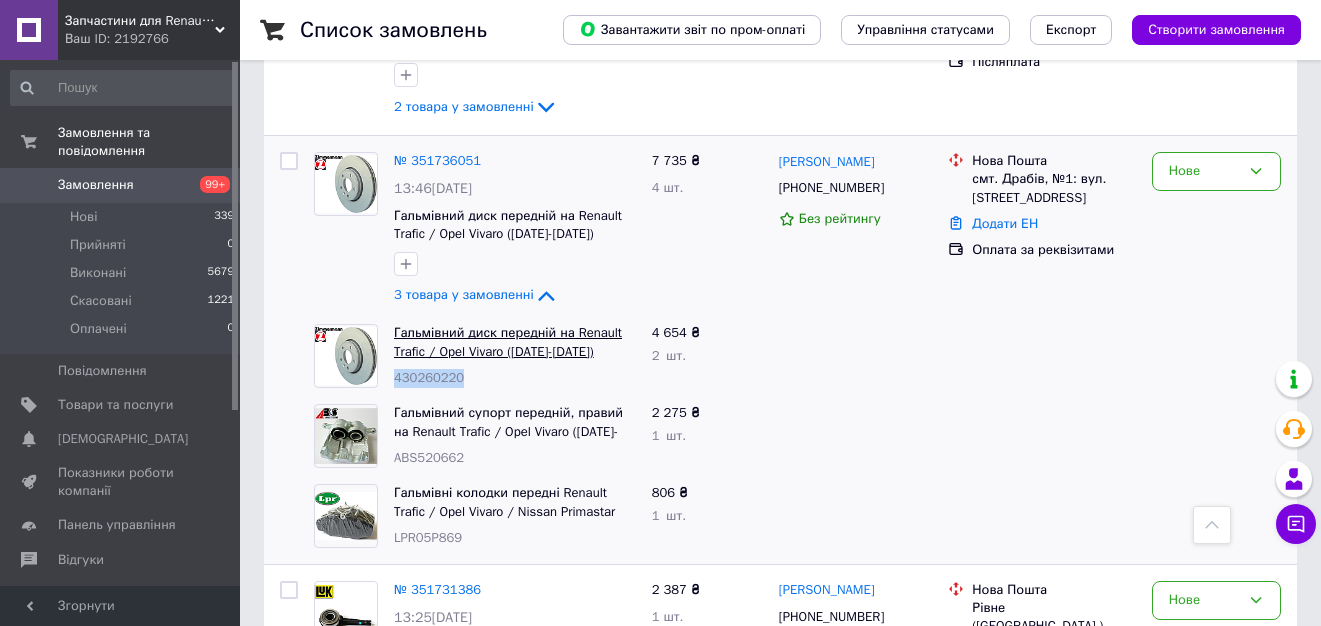 copy on "430260220" 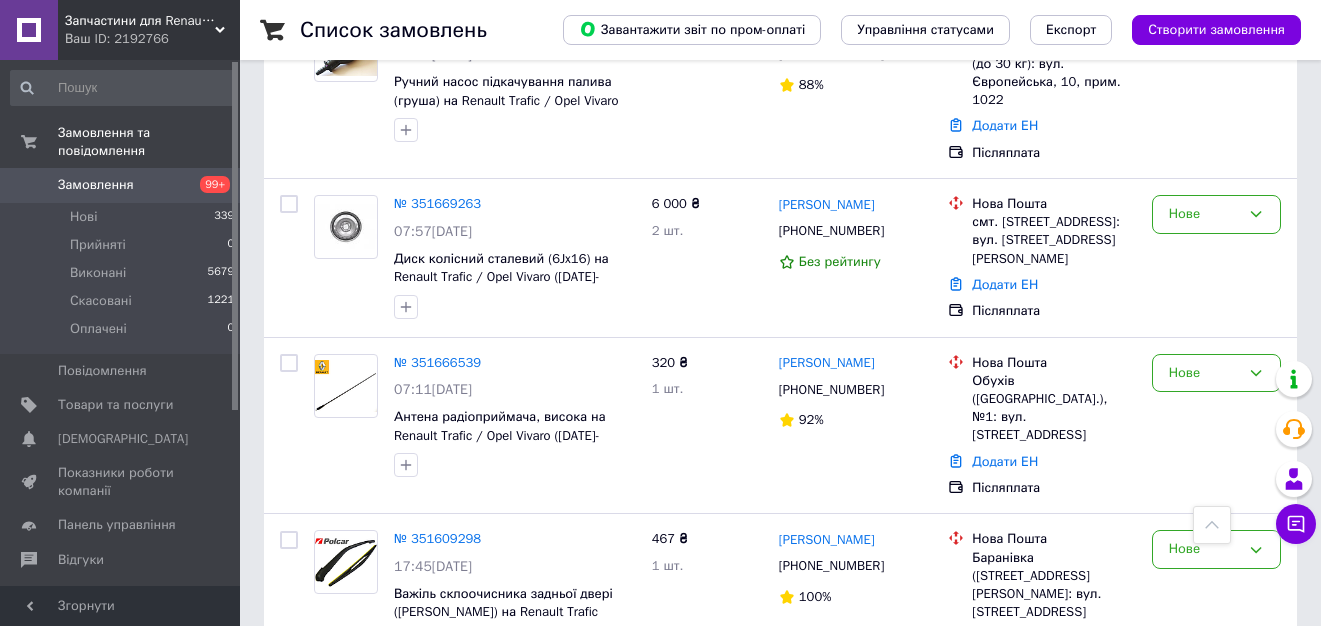 scroll, scrollTop: 2300, scrollLeft: 0, axis: vertical 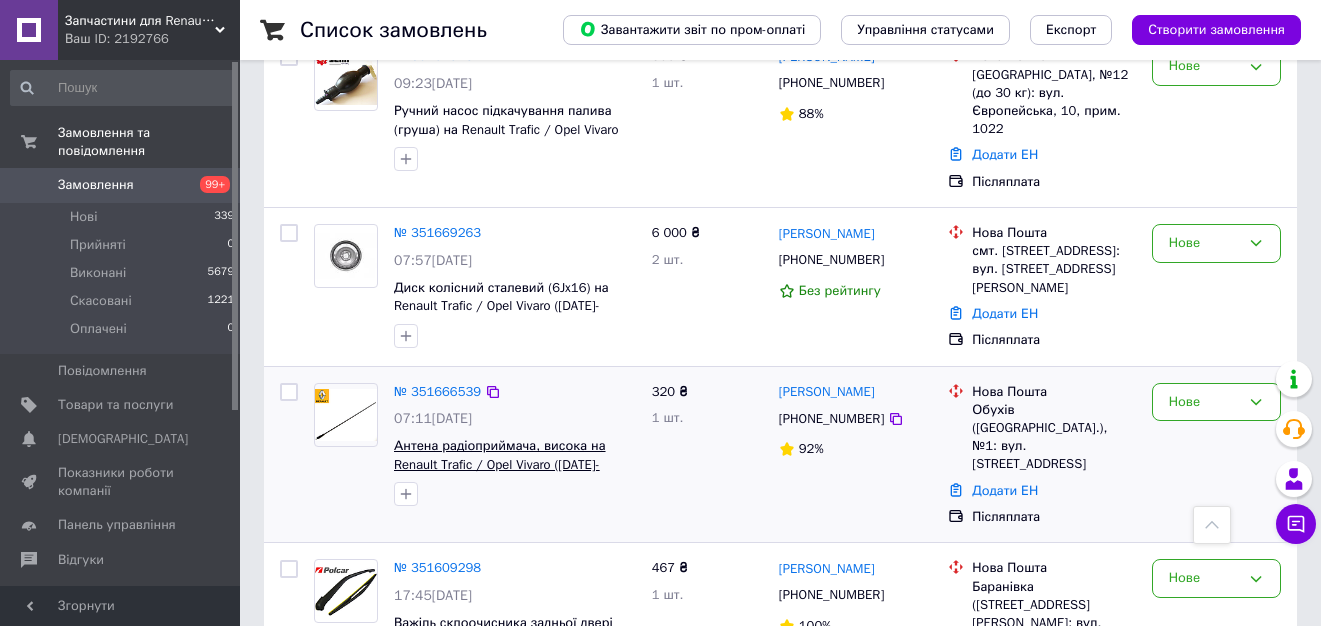 click on "Антена радіоприймача, висока на Renault Trafic / Opel Vivaro ([DATE]-[DATE]) Renault (оригінал) 7700309806" at bounding box center [512, 464] 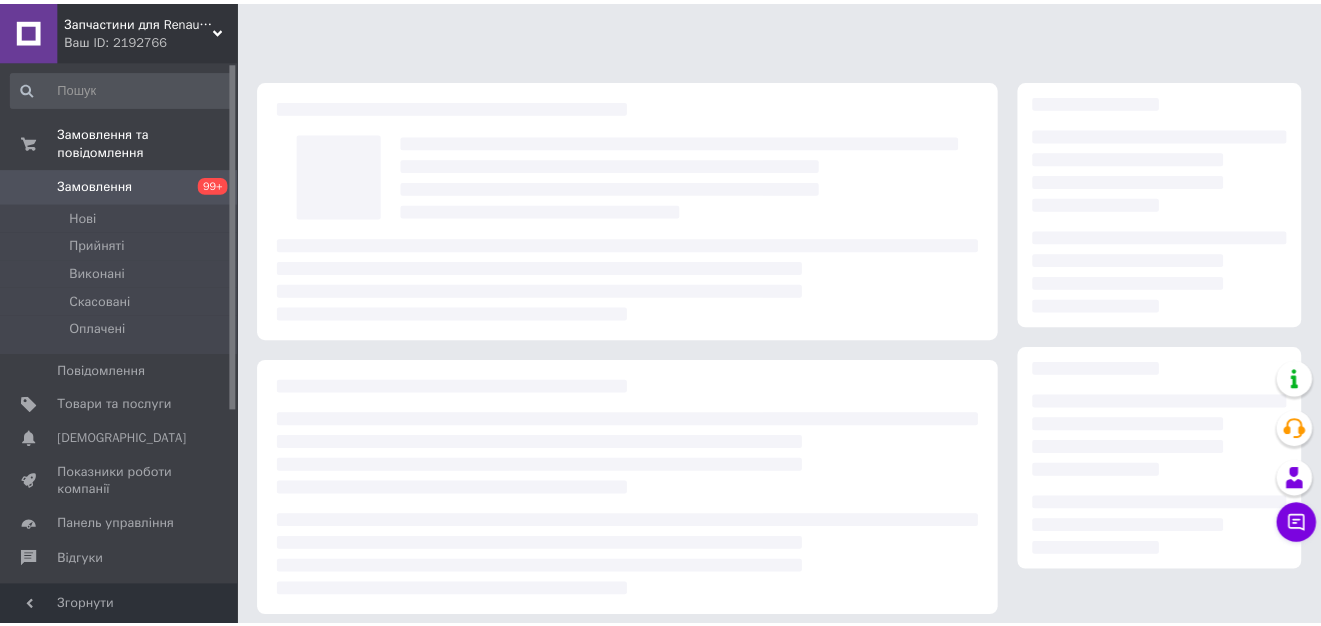 scroll, scrollTop: 0, scrollLeft: 0, axis: both 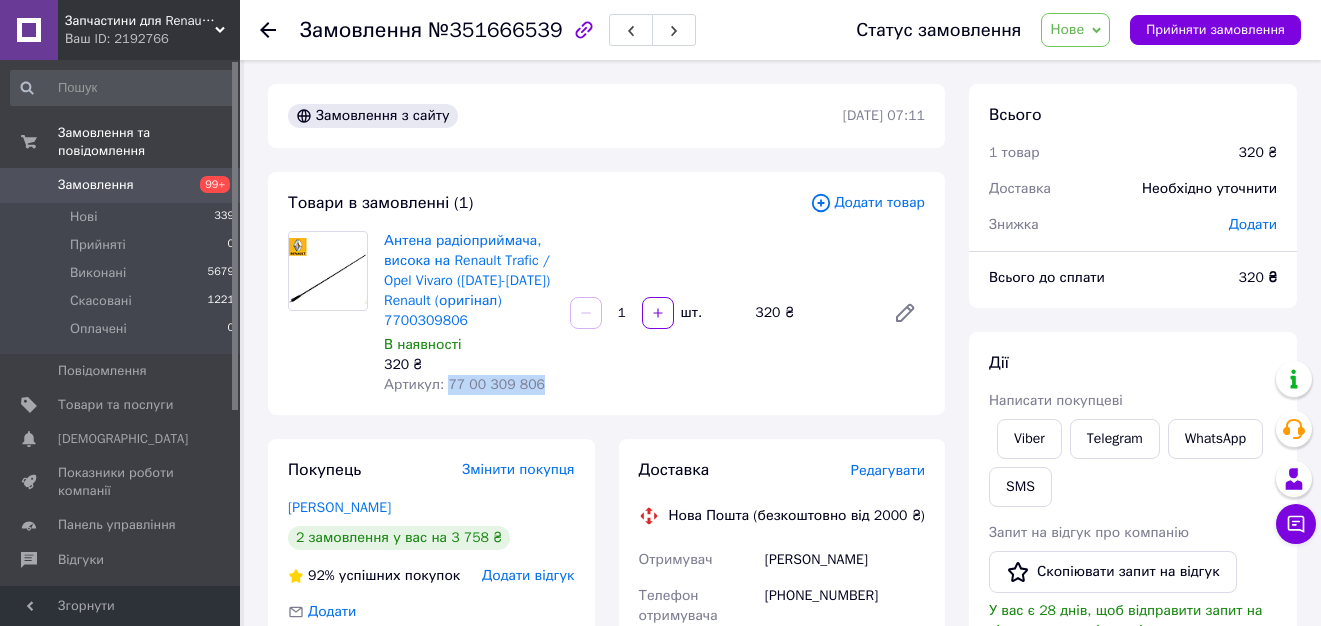 drag, startPoint x: 547, startPoint y: 385, endPoint x: 445, endPoint y: 384, distance: 102.0049 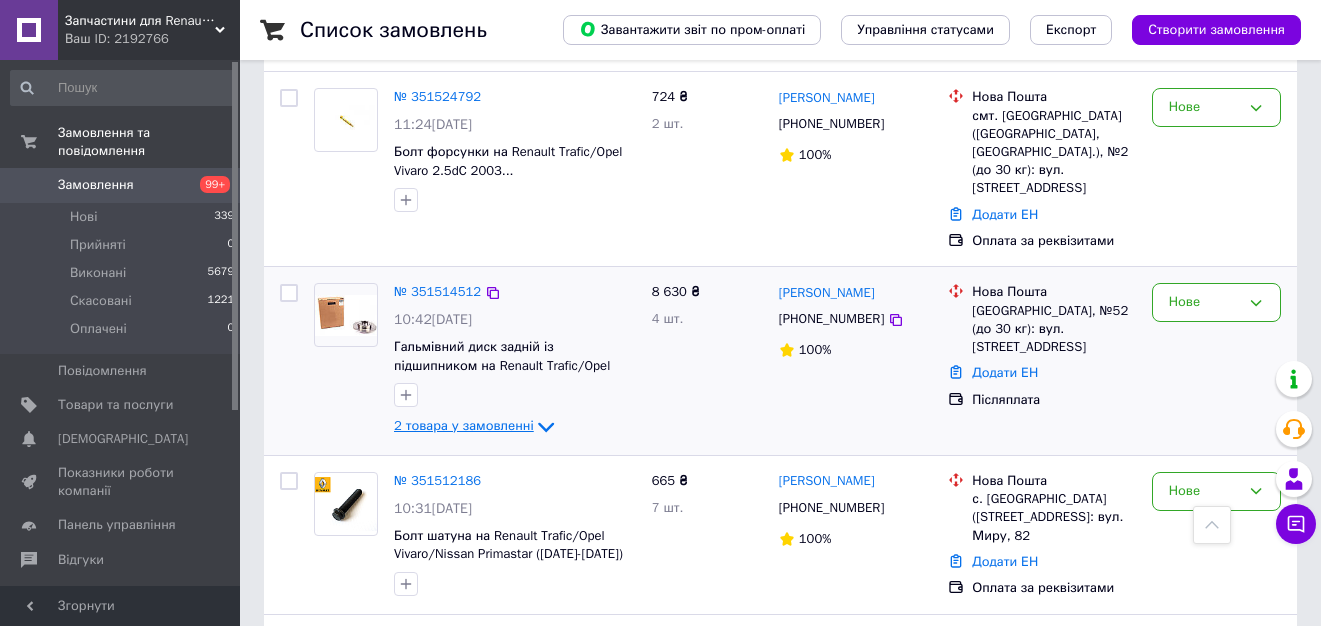 scroll, scrollTop: 3100, scrollLeft: 0, axis: vertical 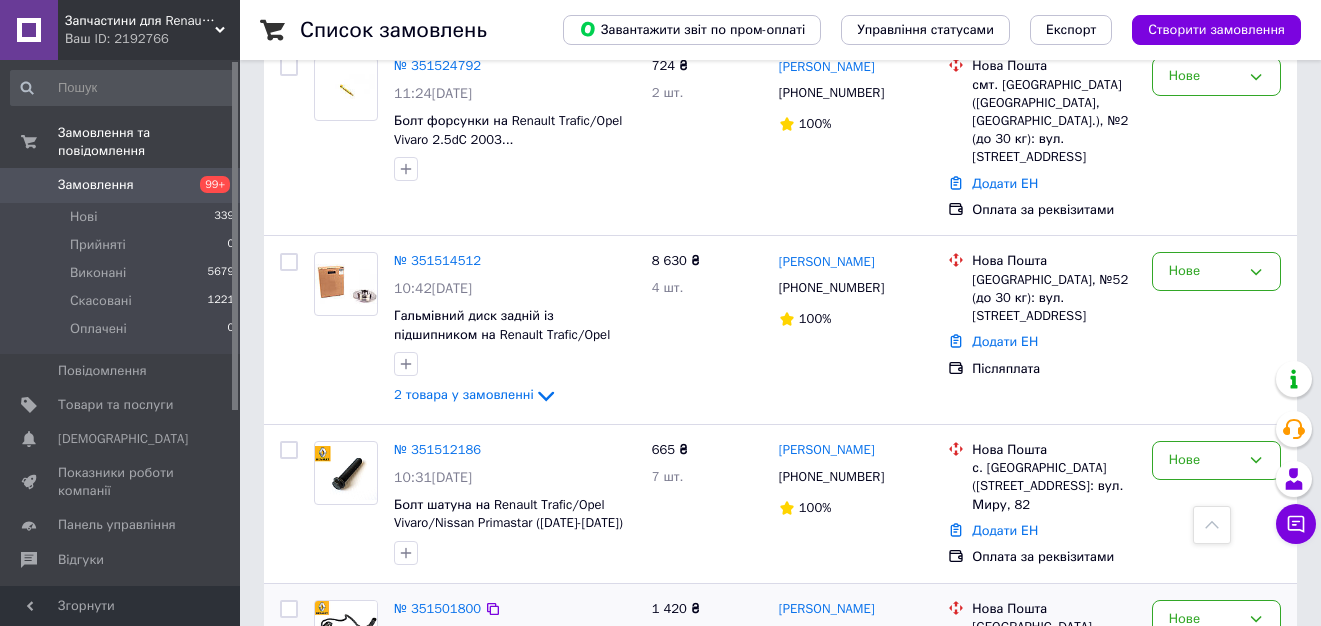 click on "Патрубок радіатора охолодження двигуна низ на Renault Trafic 1.9dCi ([DATE]-[DATE]) Renault (оригінал) 8200817132" at bounding box center [502, 690] 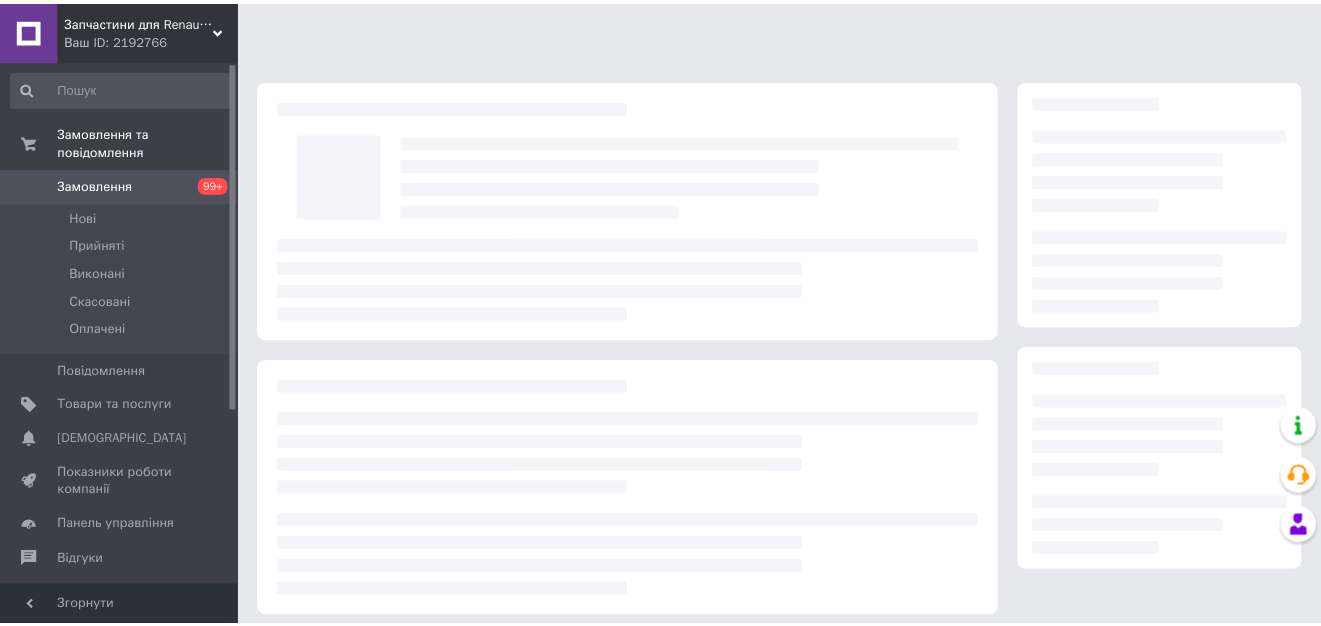 scroll, scrollTop: 0, scrollLeft: 0, axis: both 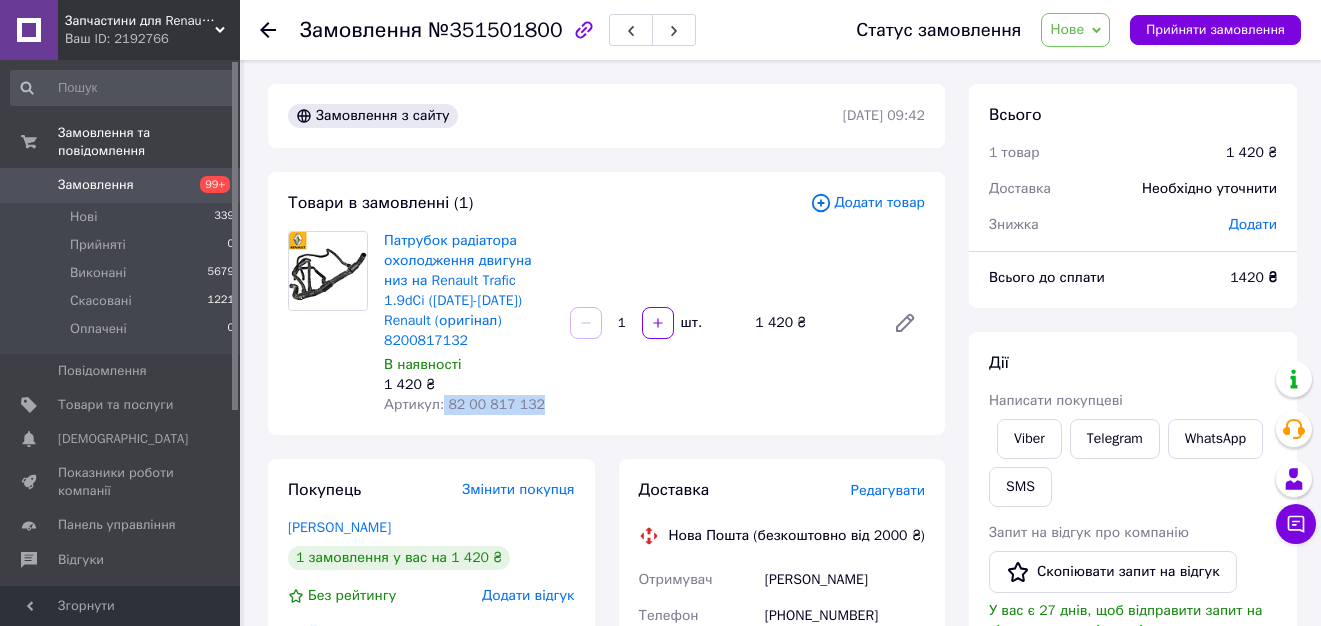 drag, startPoint x: 538, startPoint y: 388, endPoint x: 440, endPoint y: 392, distance: 98.0816 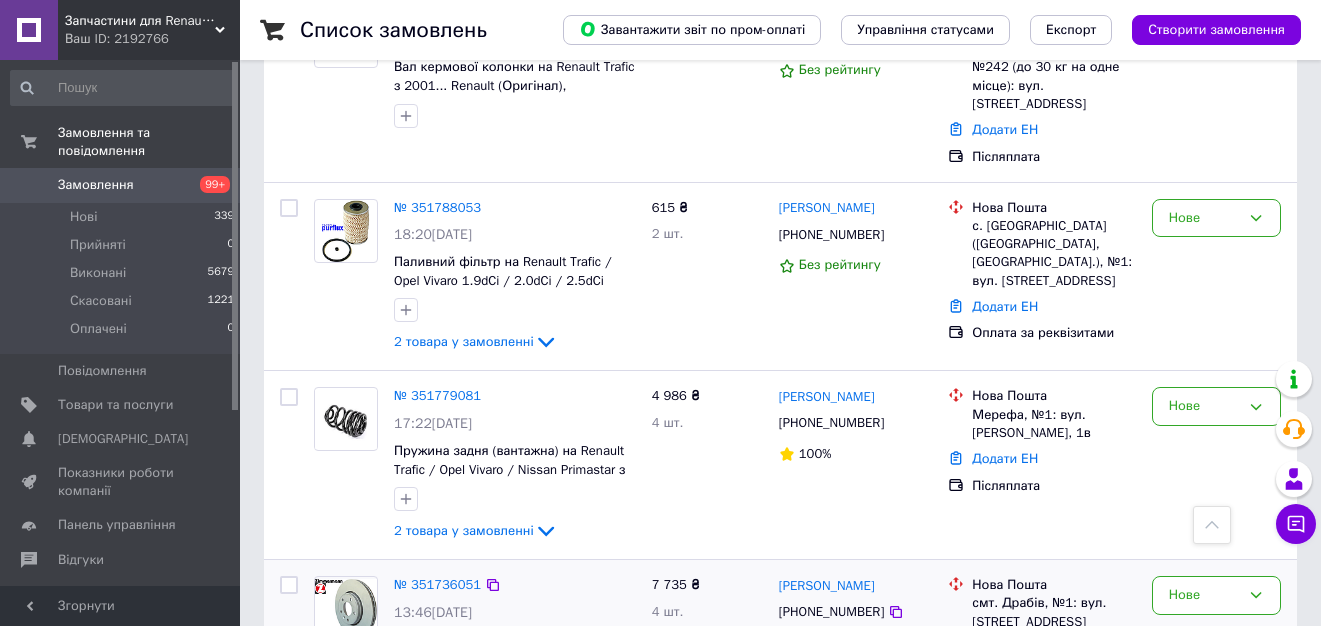 scroll, scrollTop: 800, scrollLeft: 0, axis: vertical 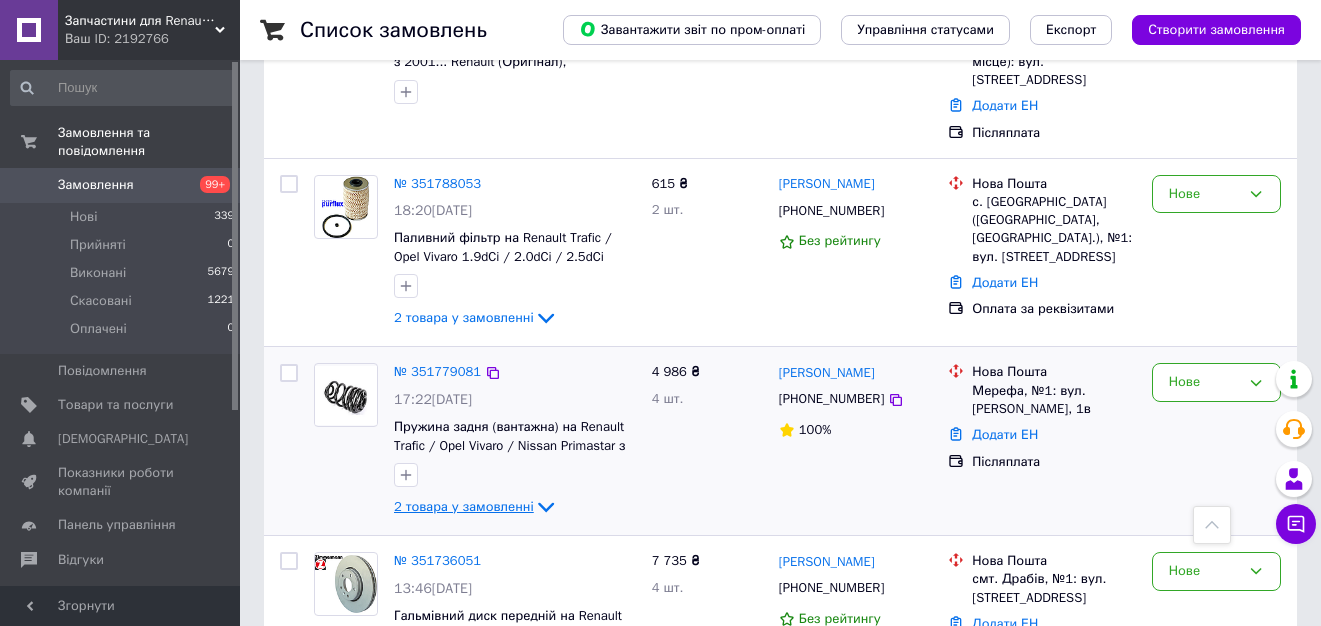 click on "2 товара у замовленні" at bounding box center (464, 506) 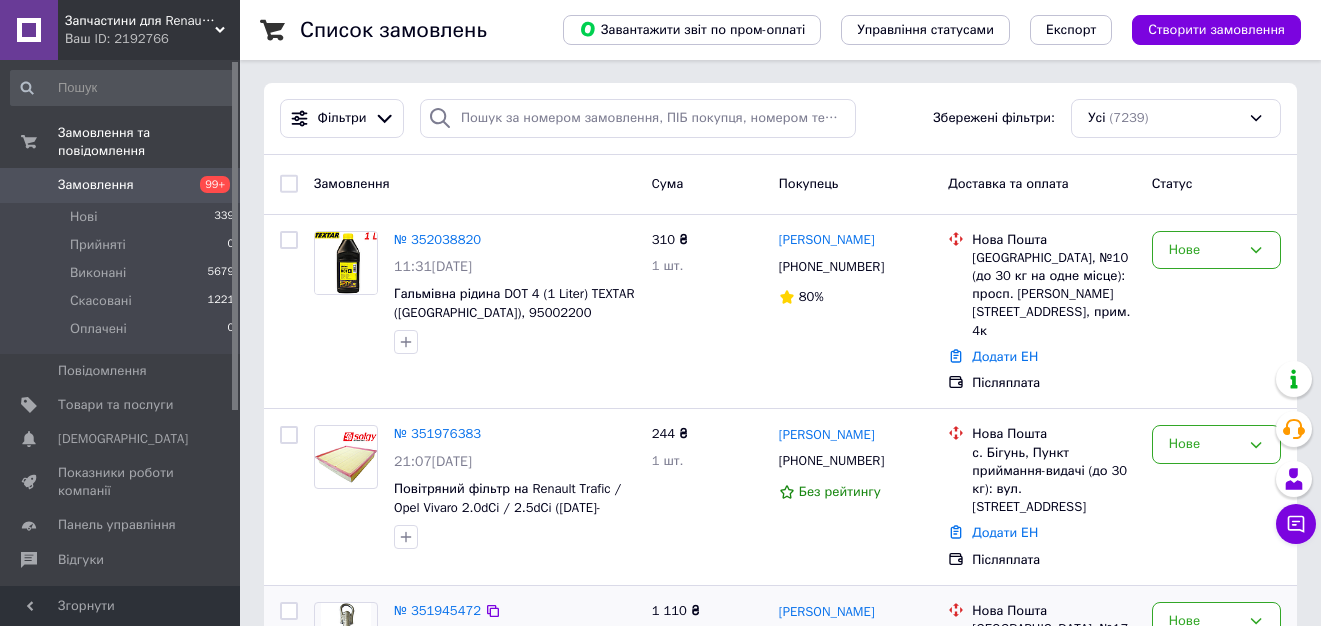 scroll, scrollTop: 0, scrollLeft: 0, axis: both 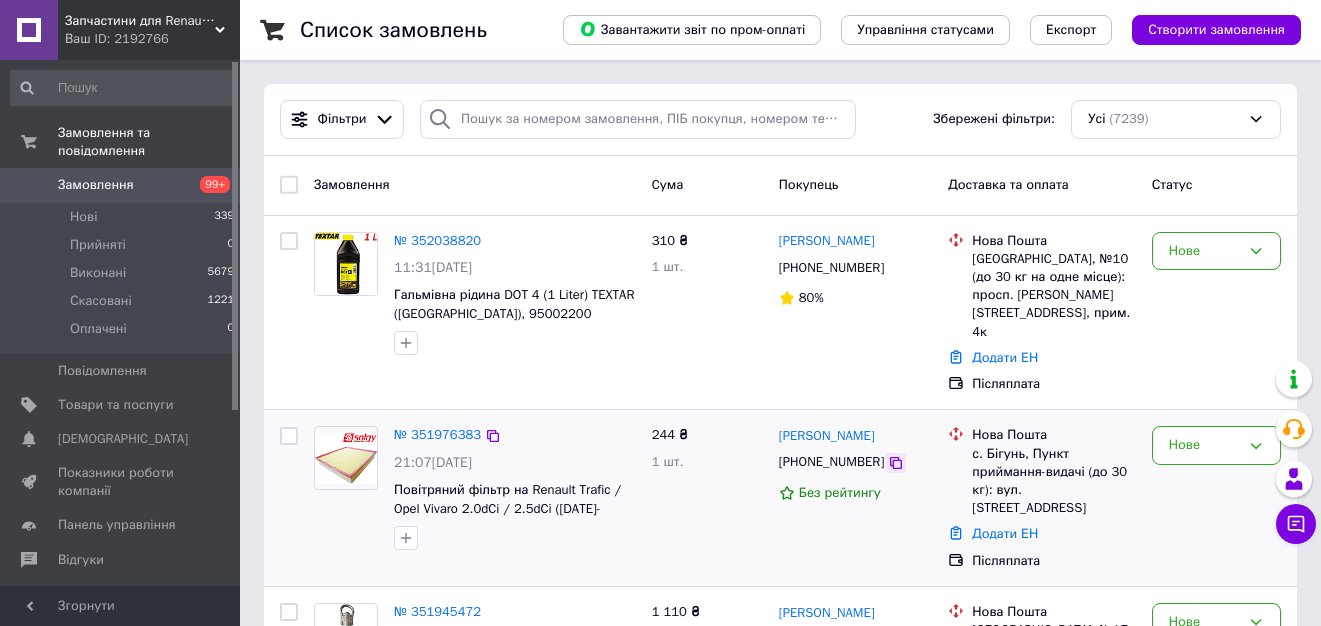 click 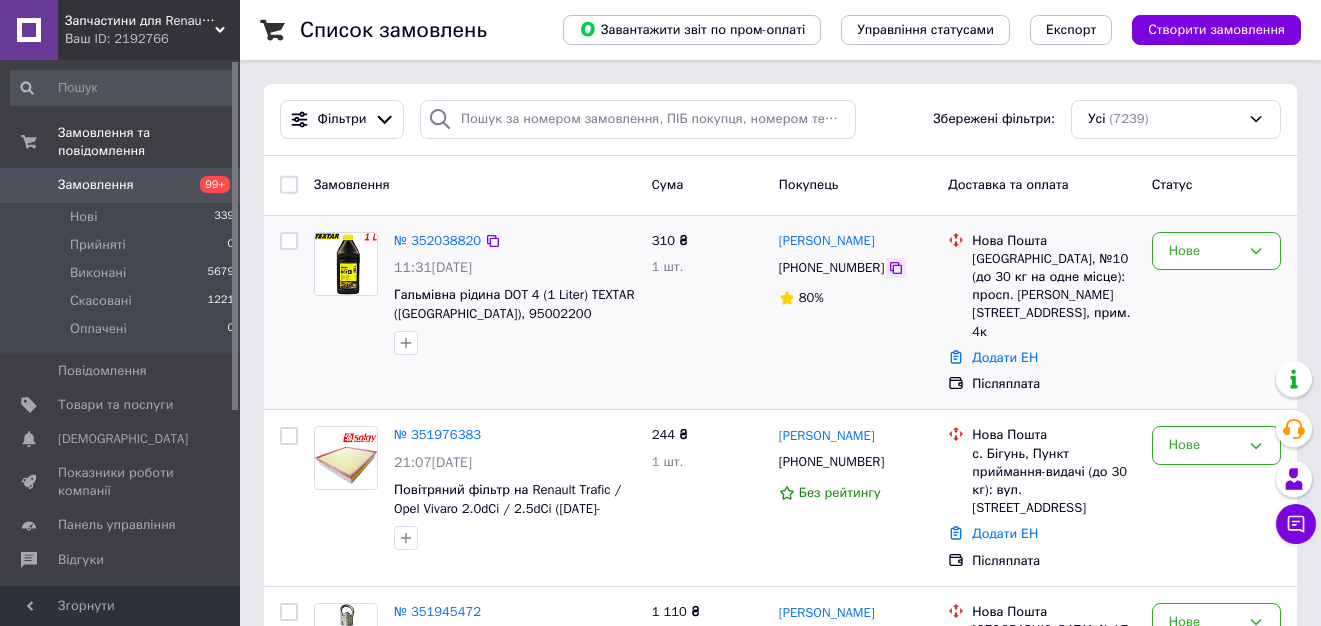 click 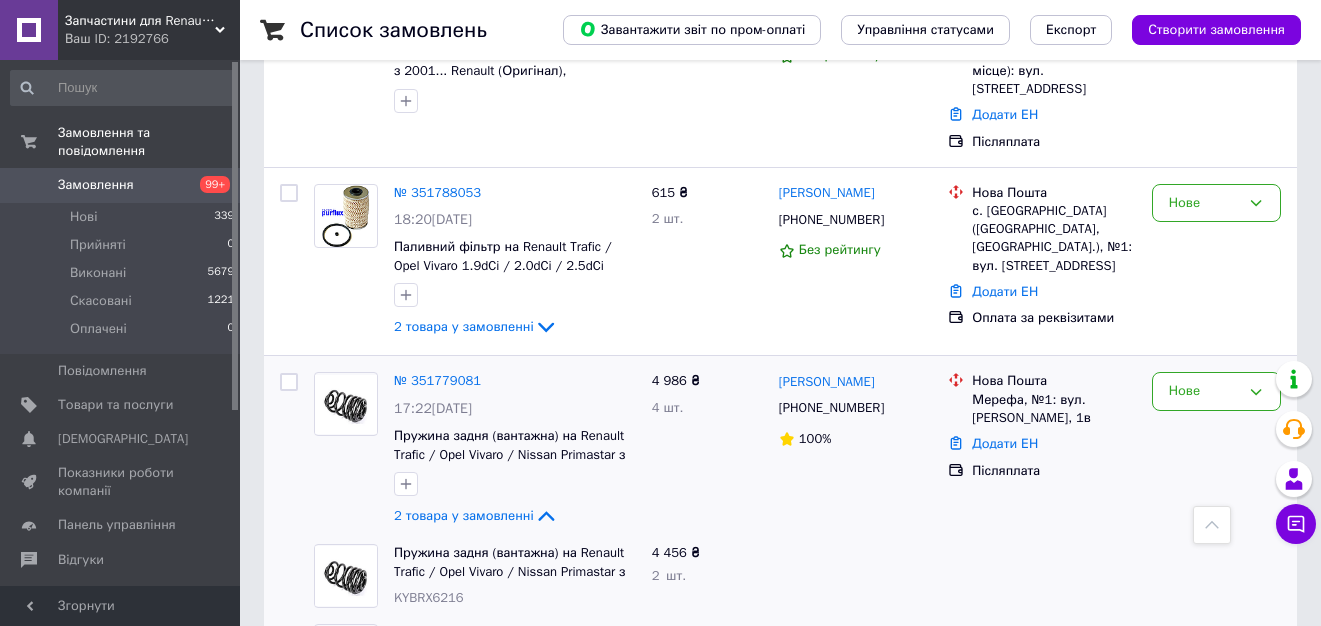 scroll, scrollTop: 900, scrollLeft: 0, axis: vertical 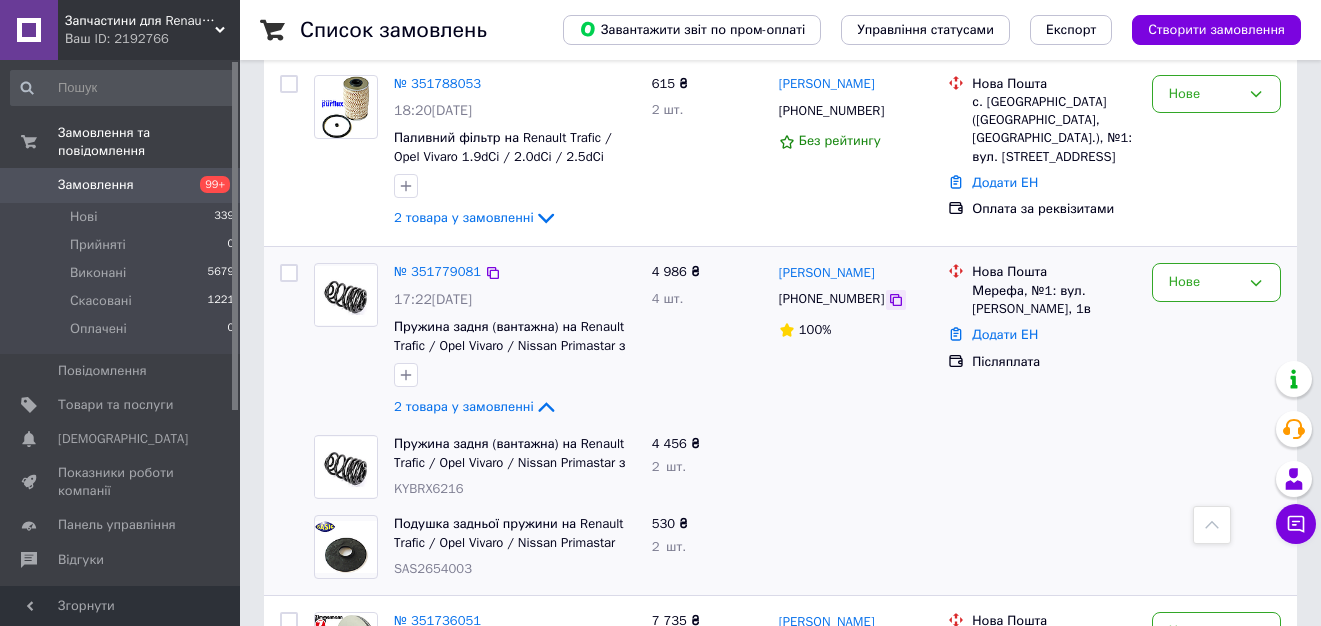 click 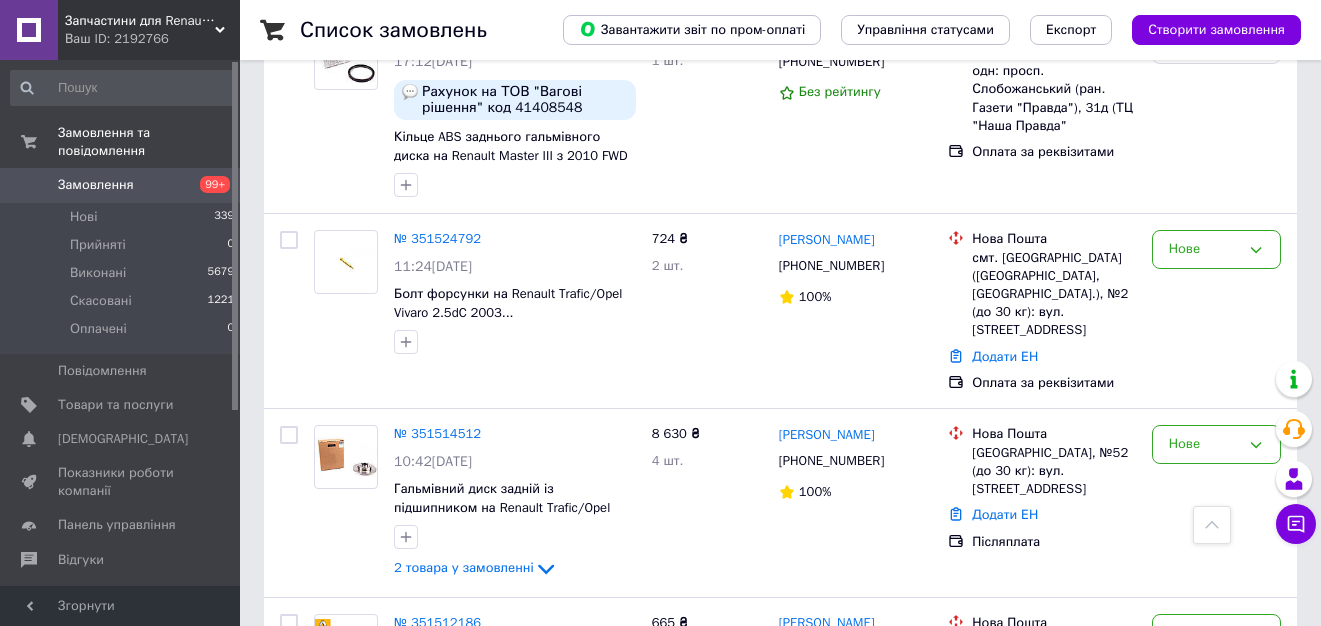 scroll, scrollTop: 3400, scrollLeft: 0, axis: vertical 